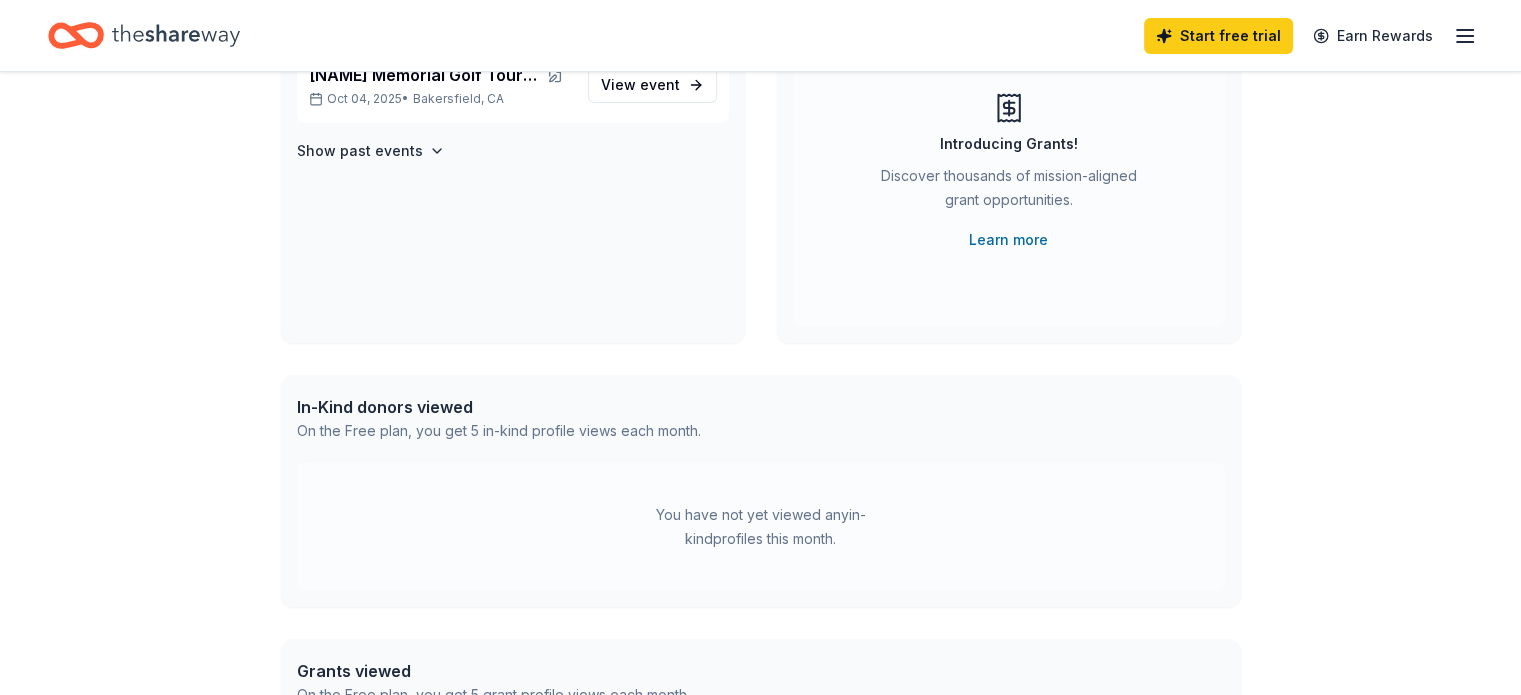 scroll, scrollTop: 0, scrollLeft: 0, axis: both 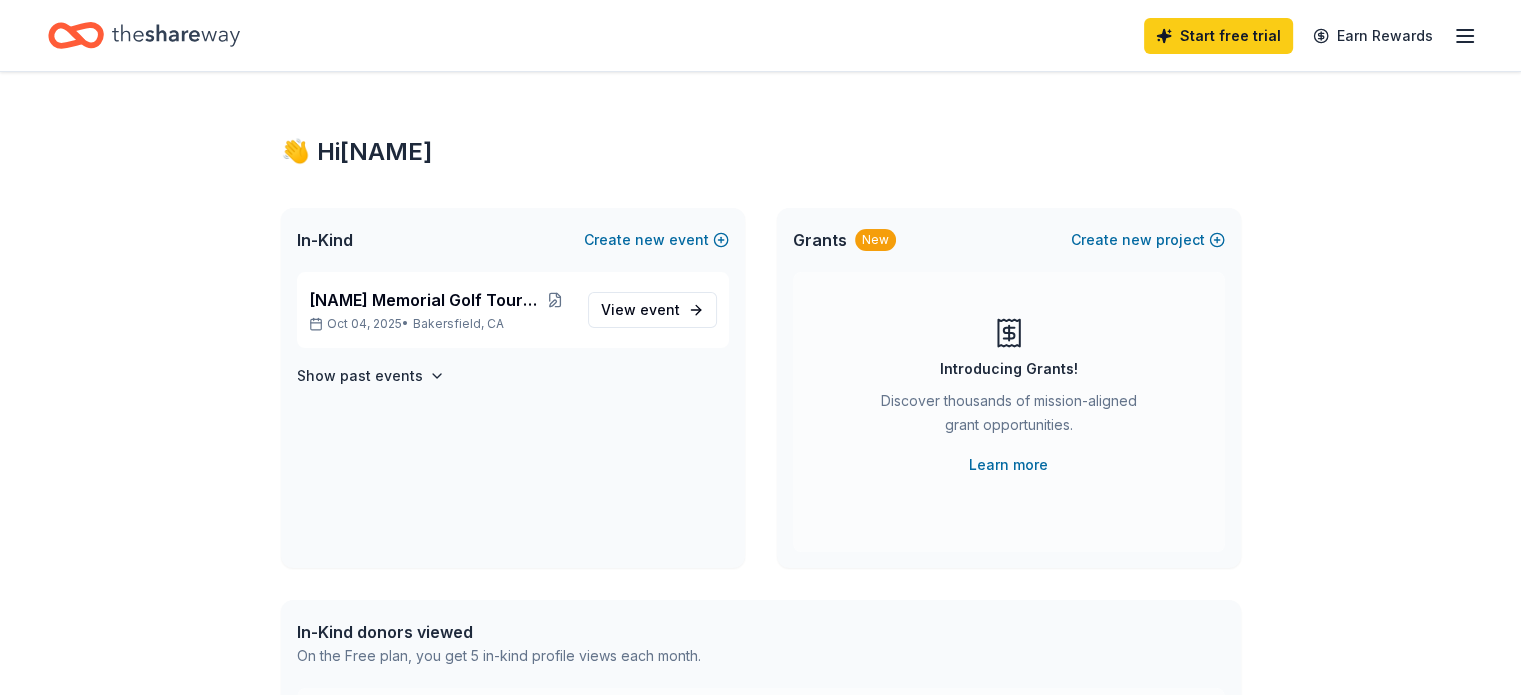 click 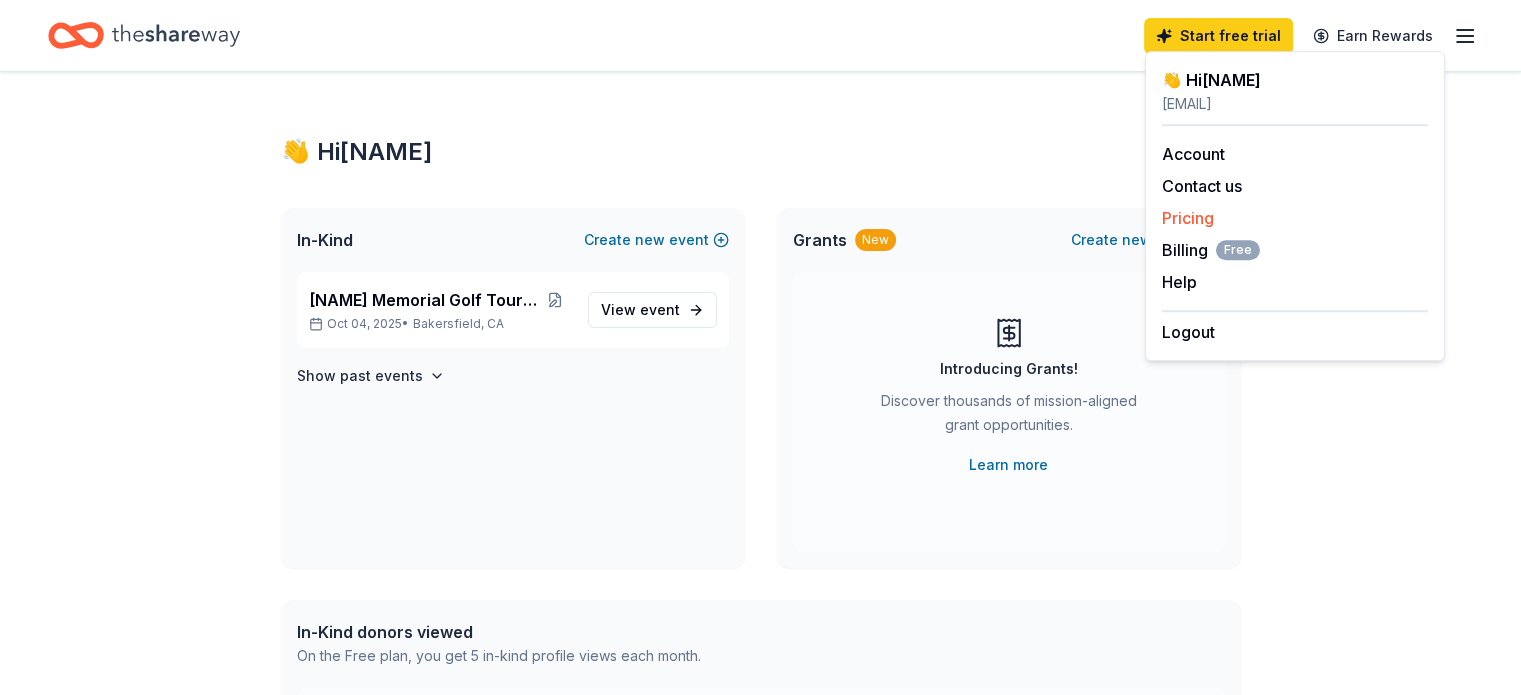 click on "Pricing" at bounding box center [1188, 218] 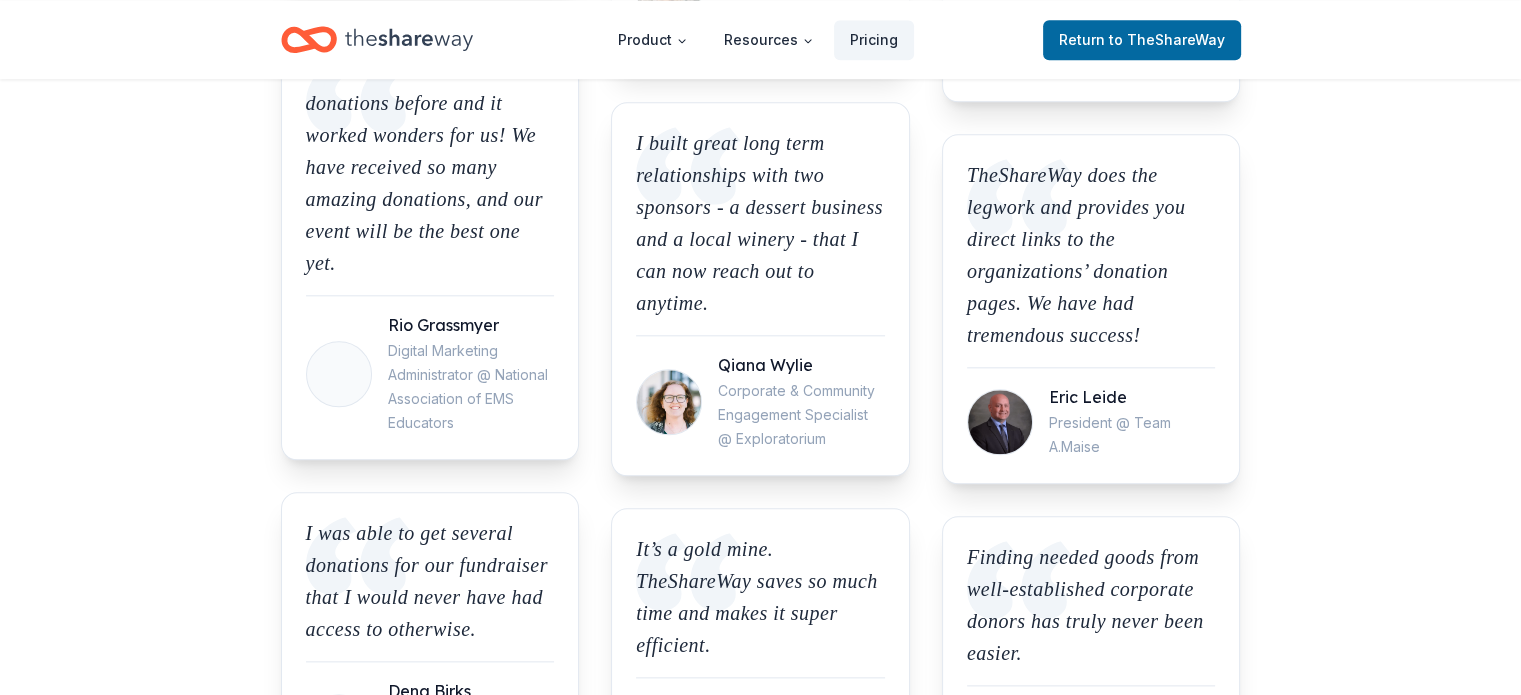 scroll, scrollTop: 2160, scrollLeft: 0, axis: vertical 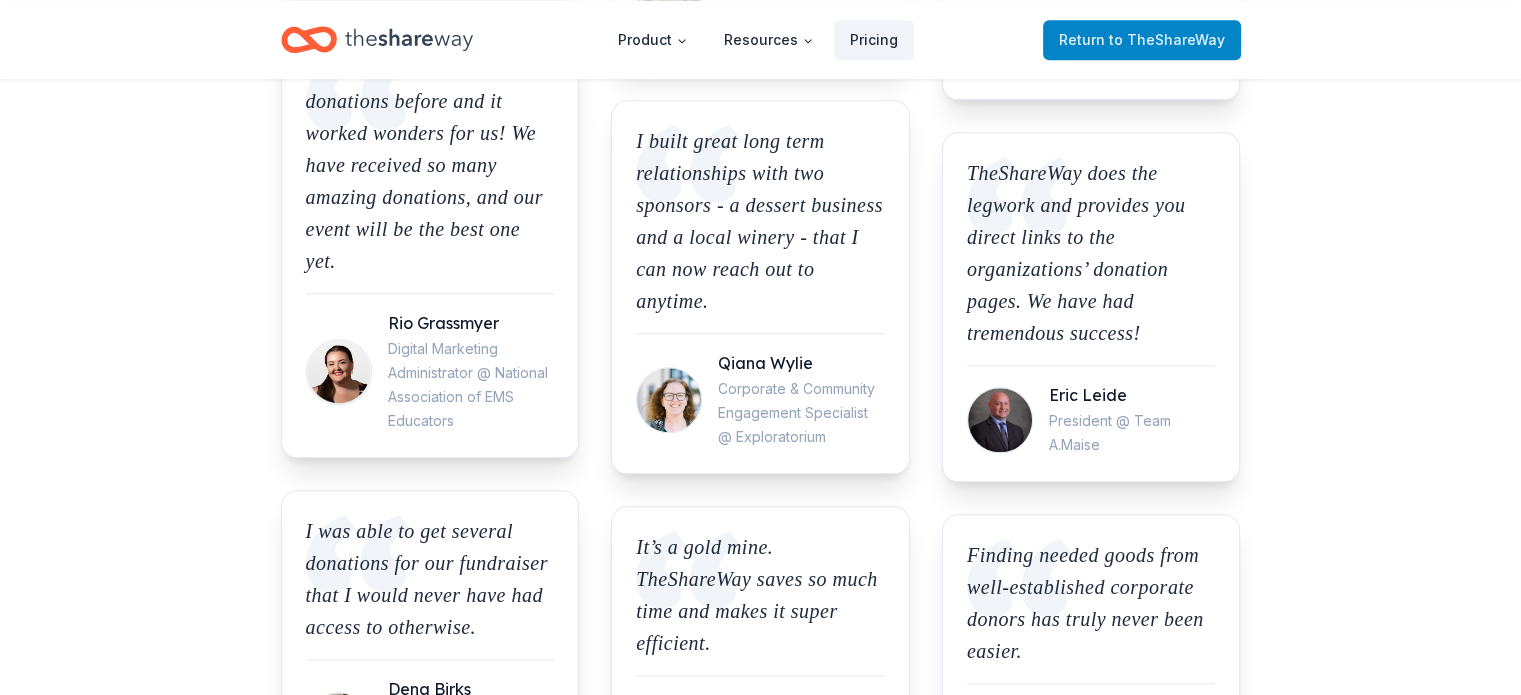click on "to TheShareWay" at bounding box center (1167, 39) 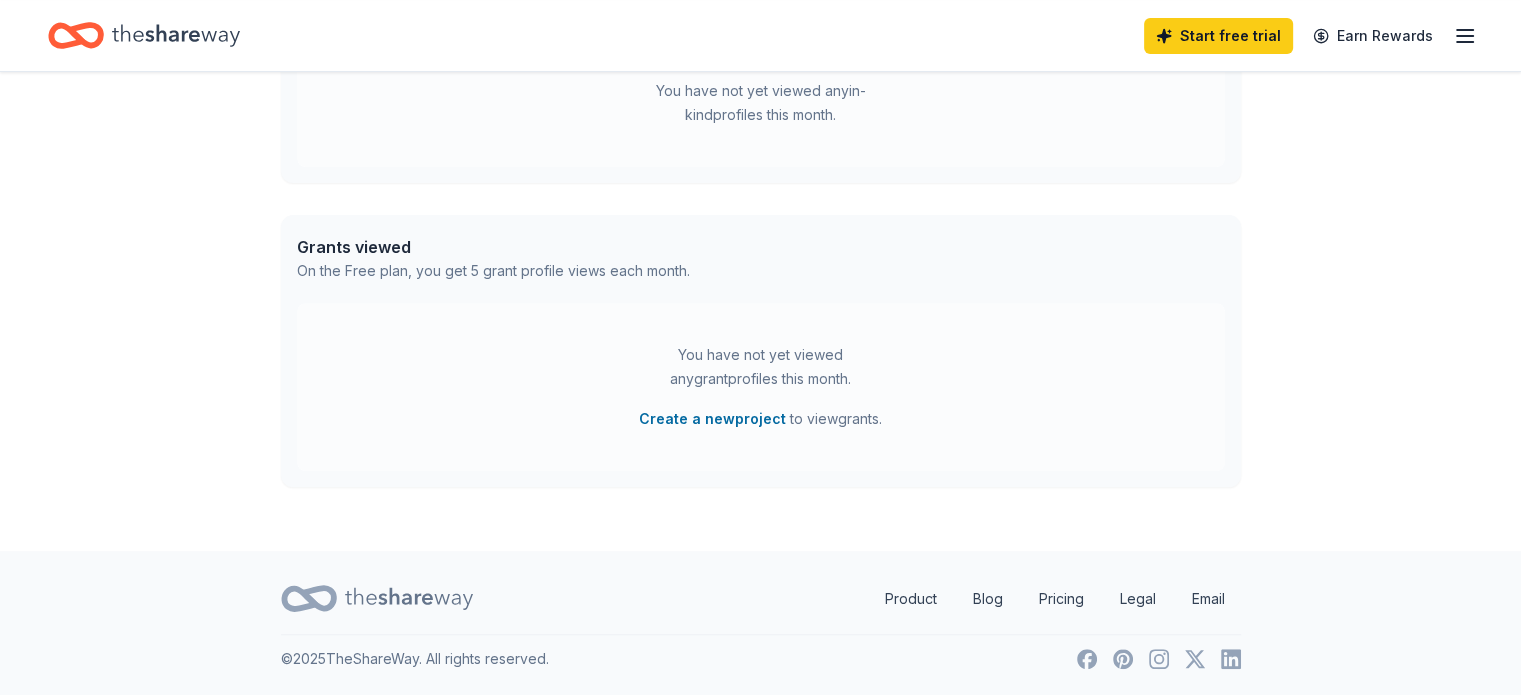 scroll, scrollTop: 0, scrollLeft: 0, axis: both 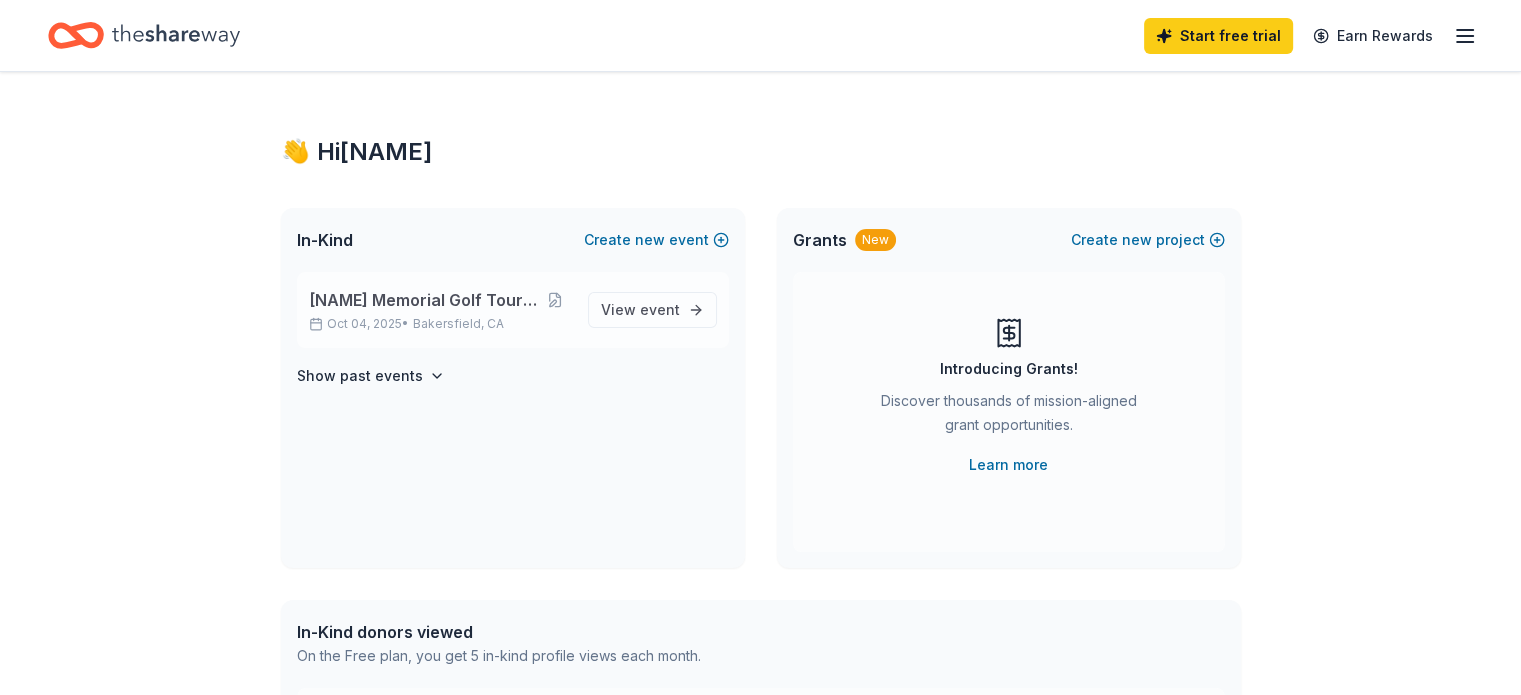 click on "Bakersfield, CA" at bounding box center [458, 324] 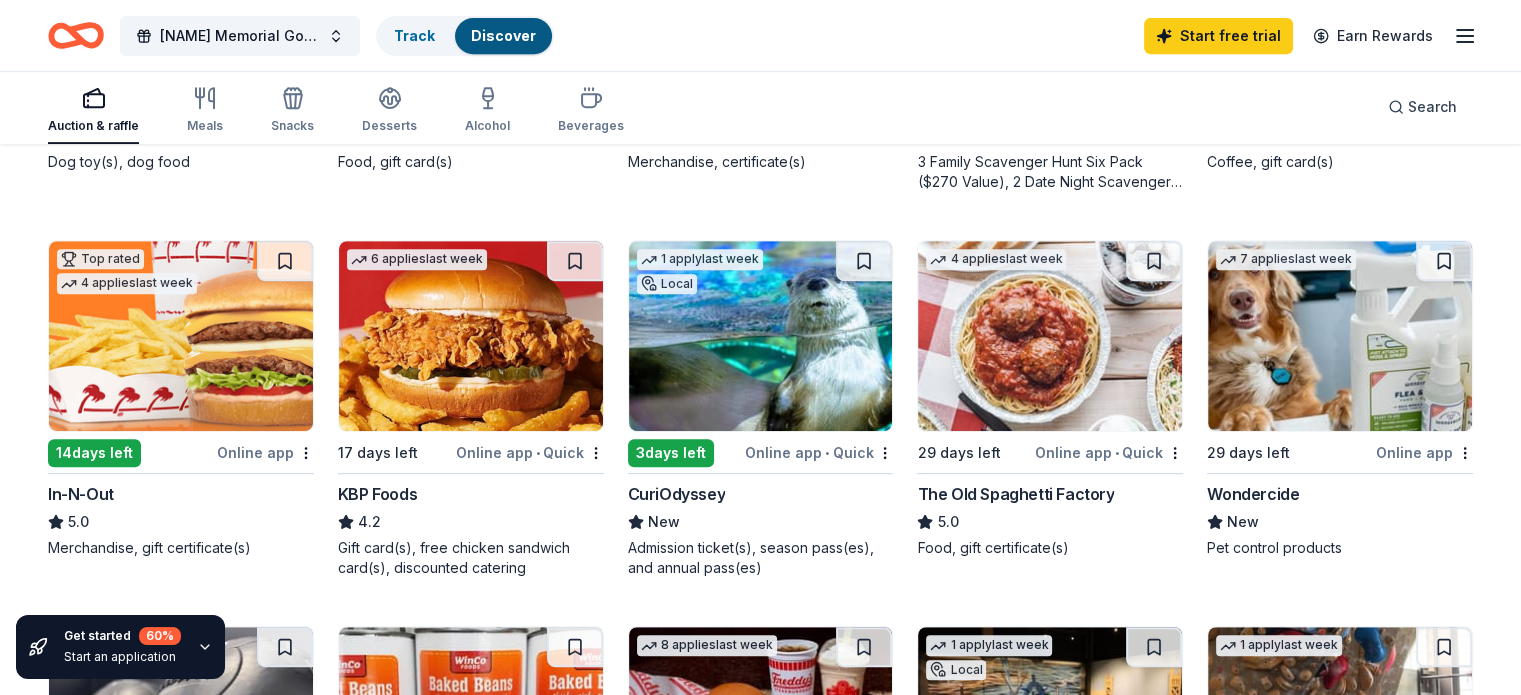 scroll, scrollTop: 940, scrollLeft: 0, axis: vertical 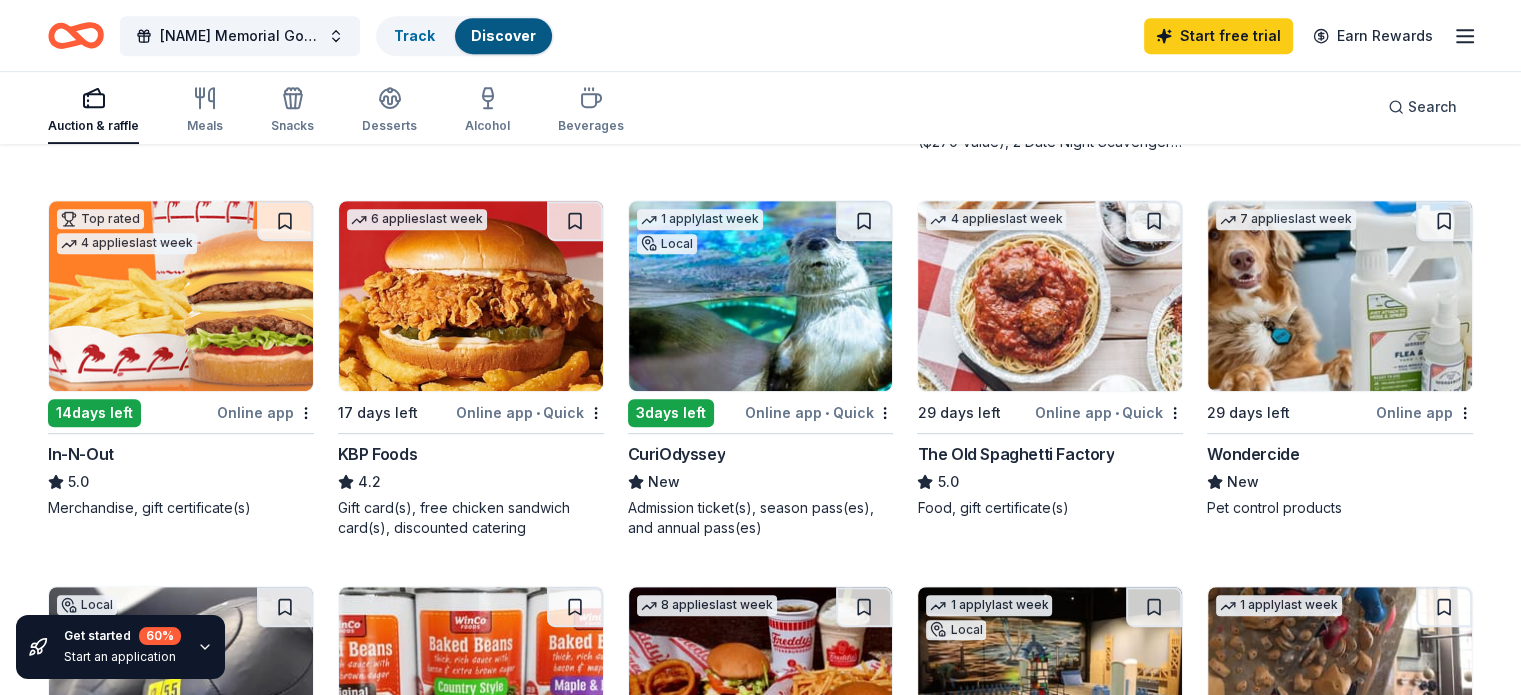 click at bounding box center [471, 296] 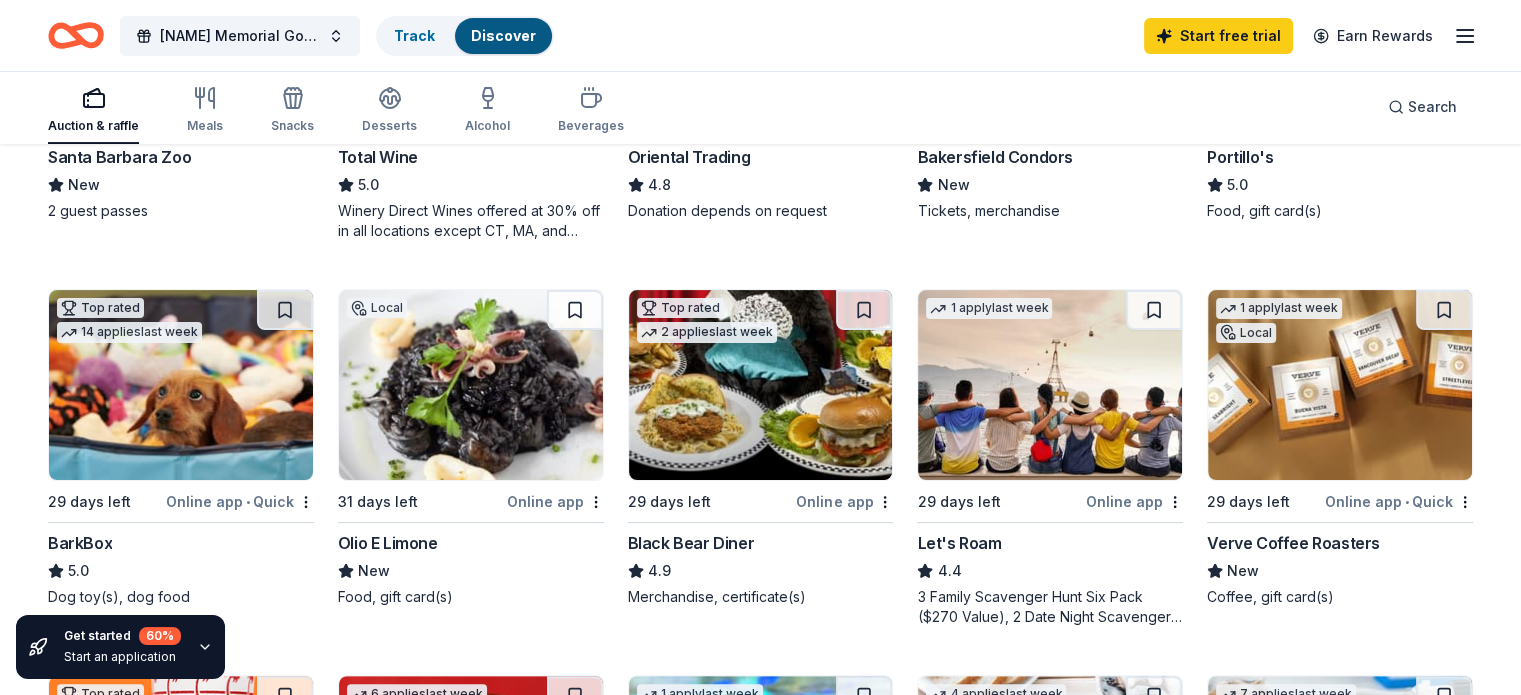 scroll, scrollTop: 461, scrollLeft: 0, axis: vertical 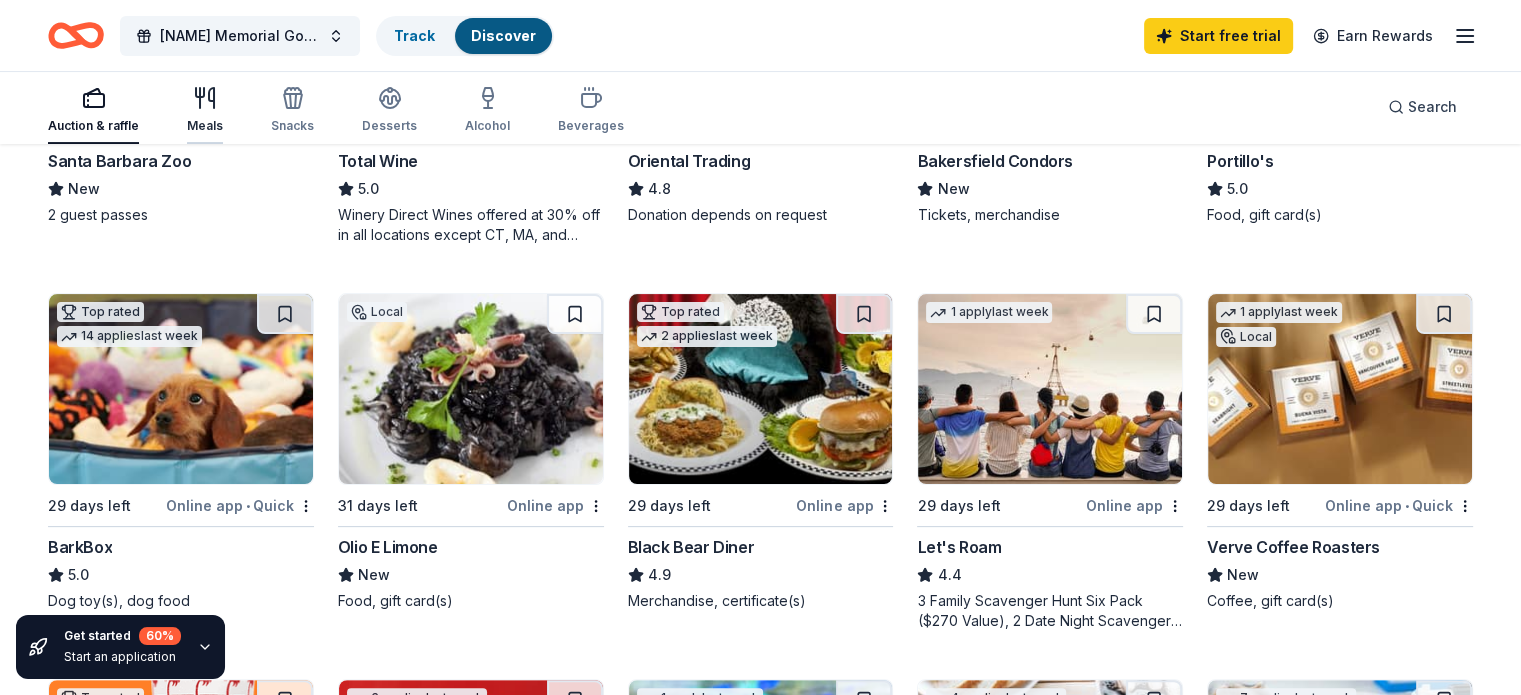 click 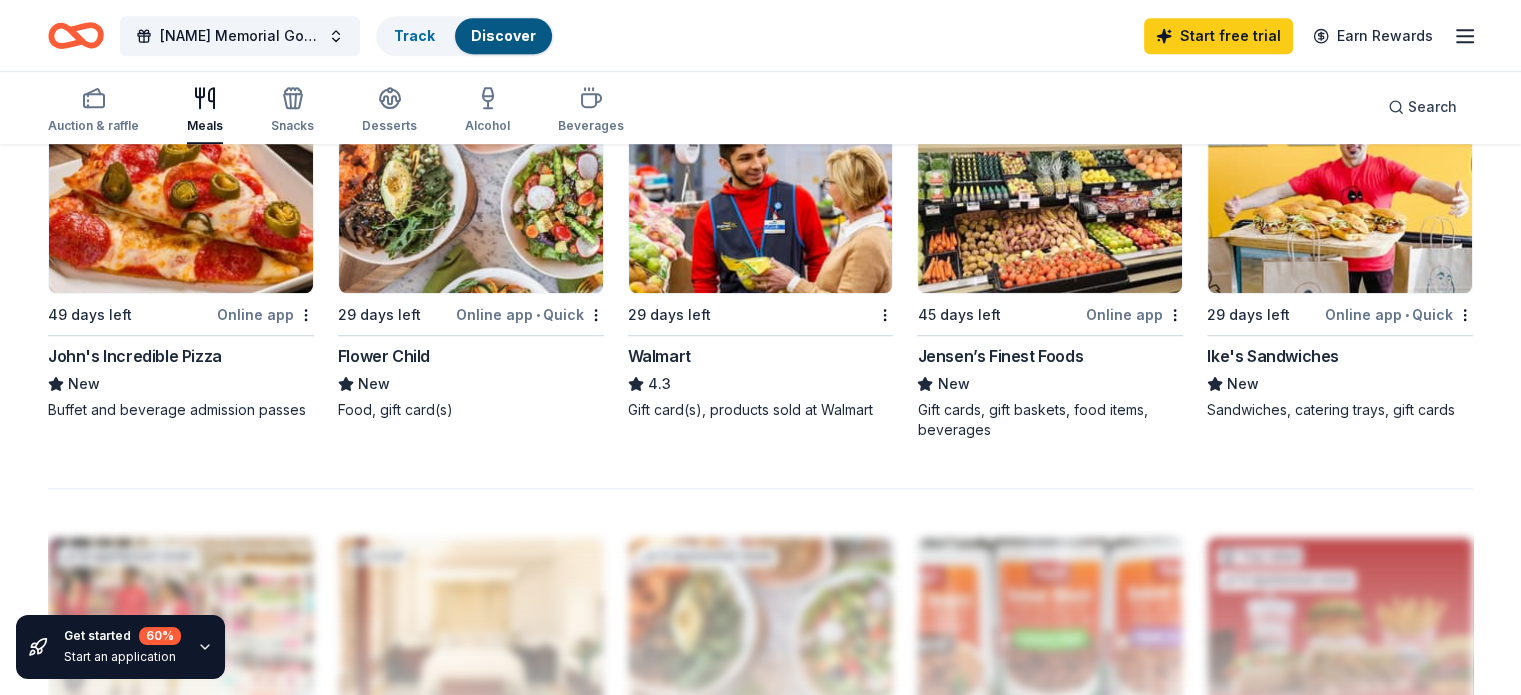 scroll, scrollTop: 1418, scrollLeft: 0, axis: vertical 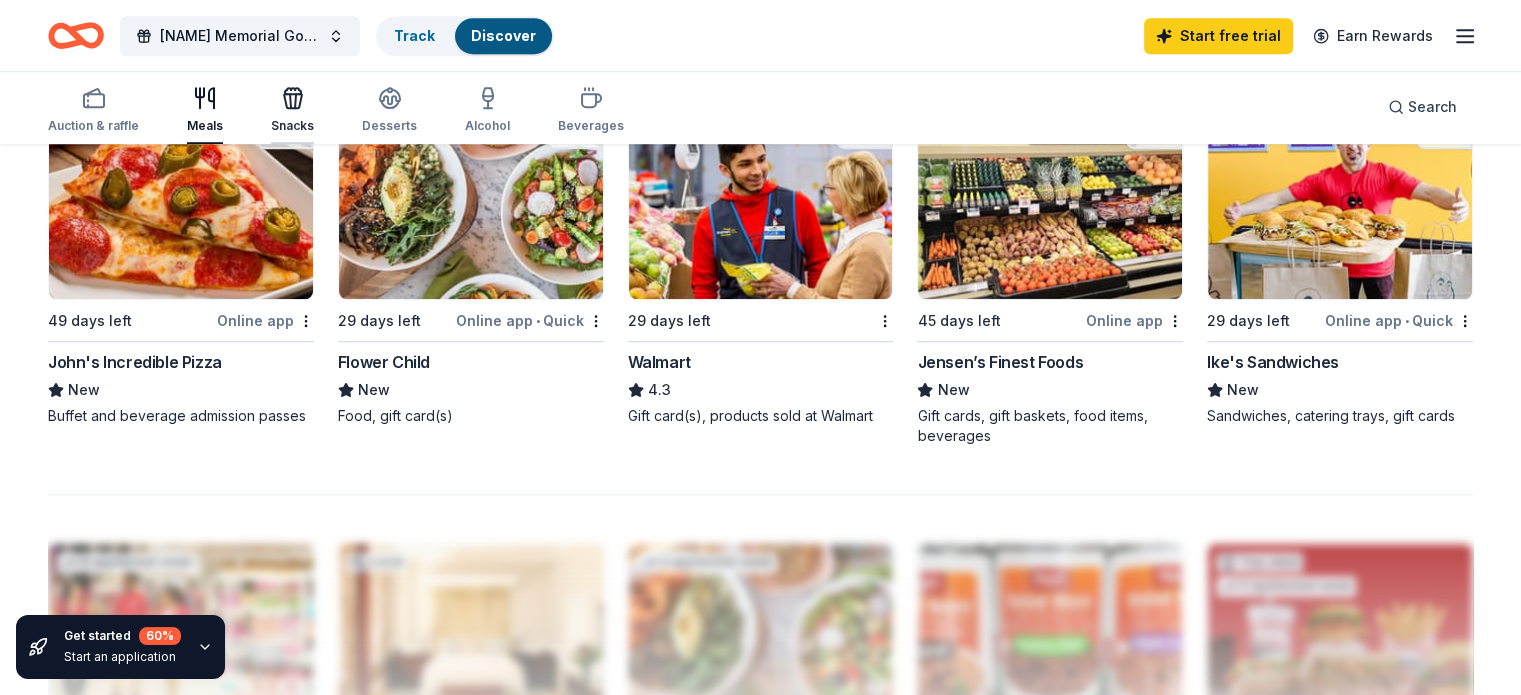 click 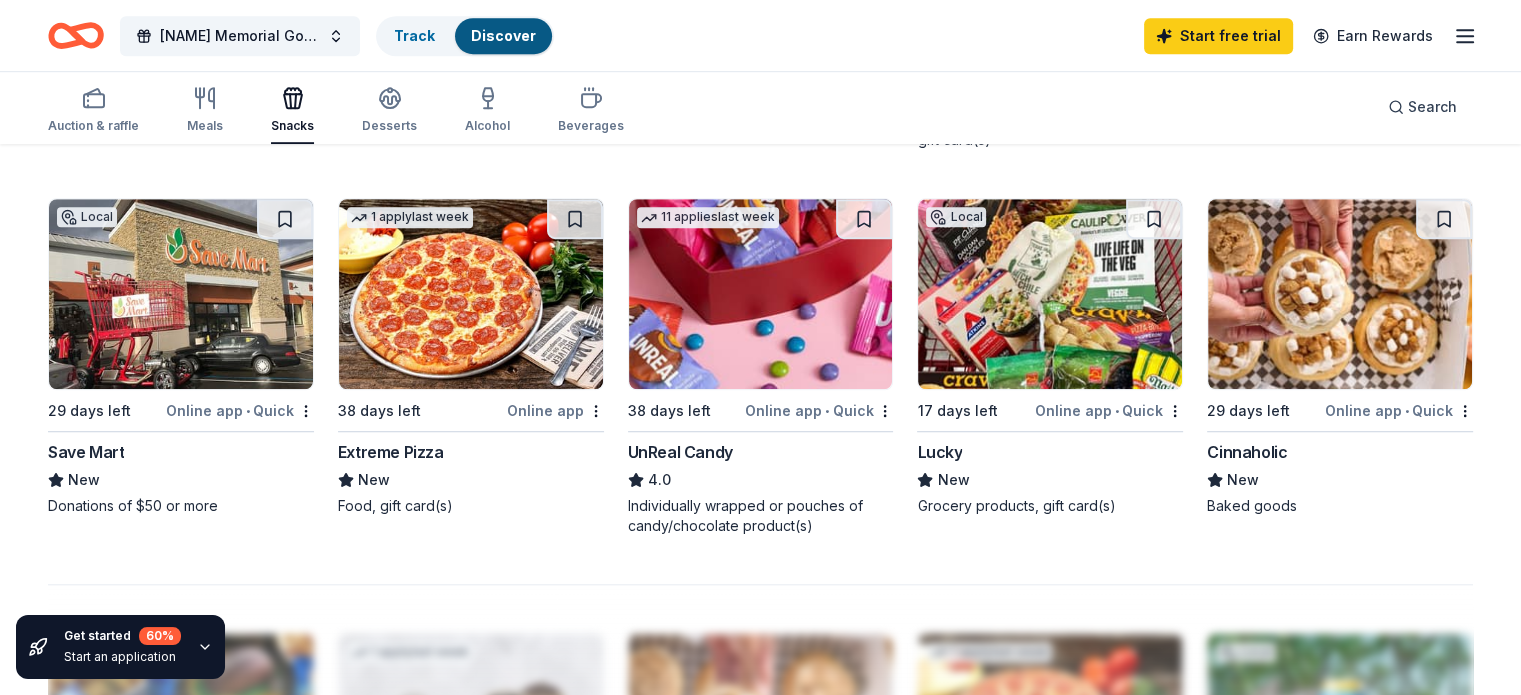 scroll, scrollTop: 1319, scrollLeft: 0, axis: vertical 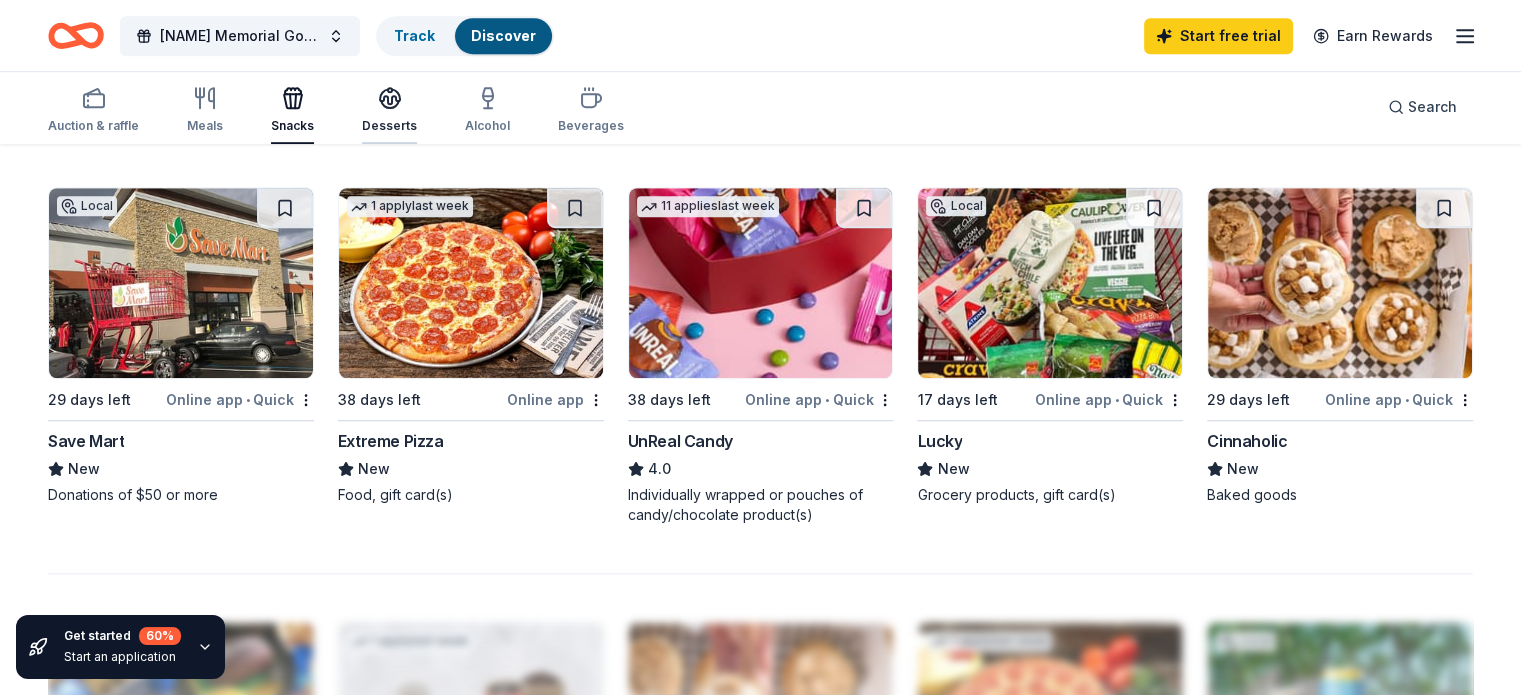 click on "Desserts" at bounding box center (389, 110) 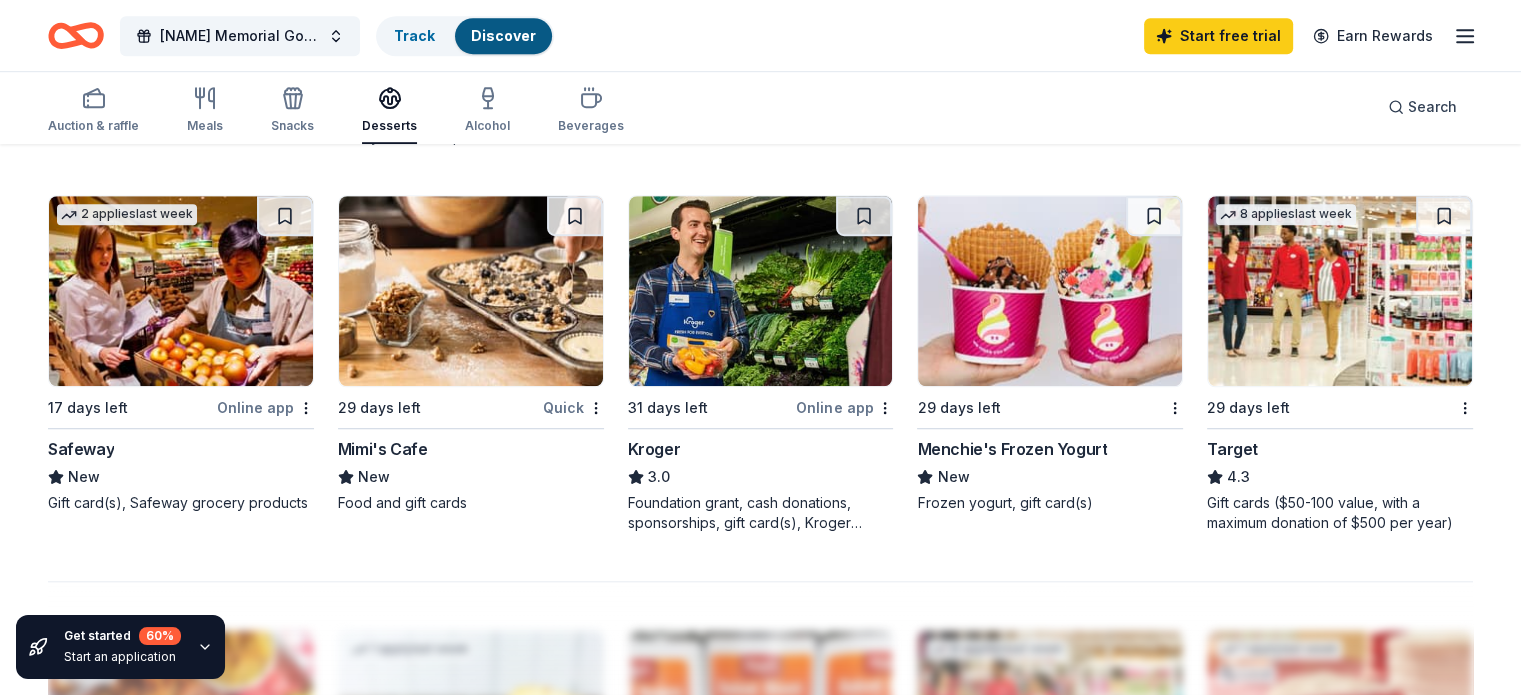 scroll, scrollTop: 1316, scrollLeft: 0, axis: vertical 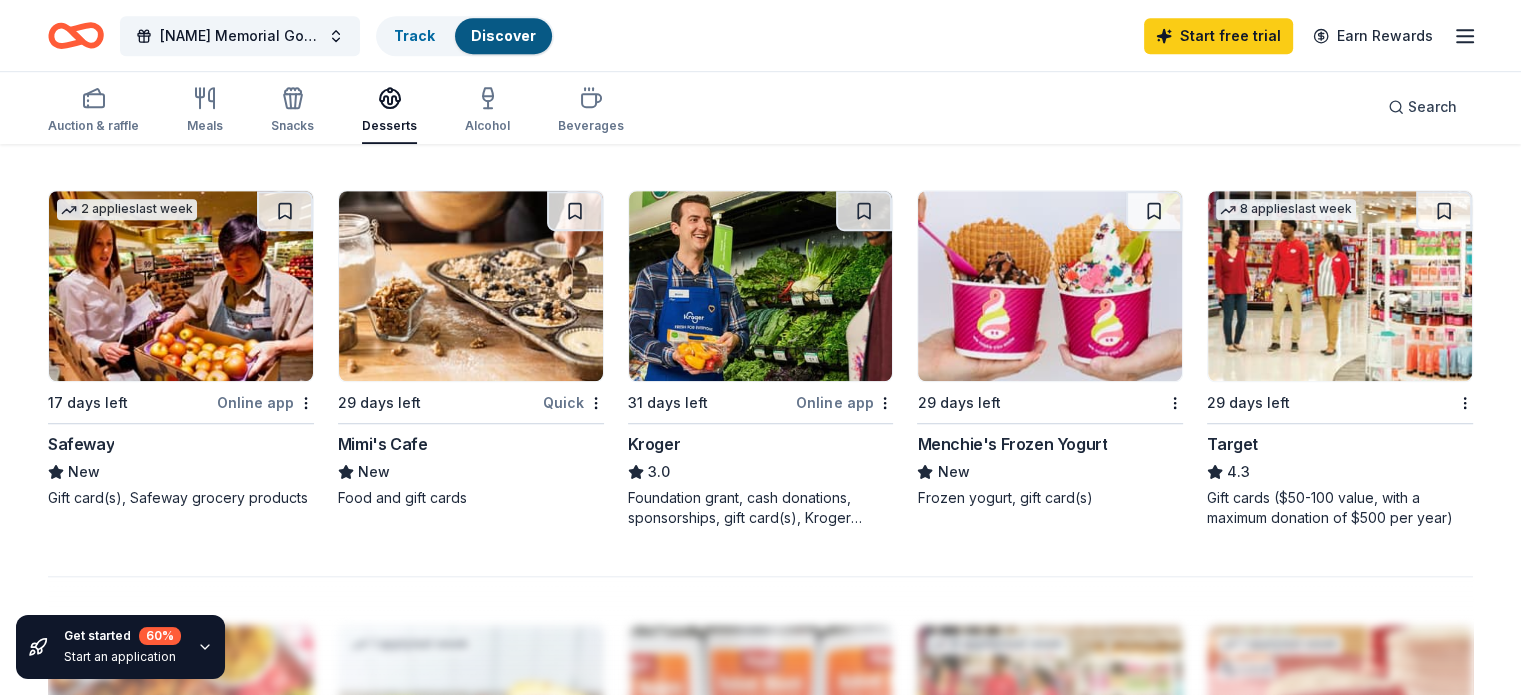 click at bounding box center [1050, 286] 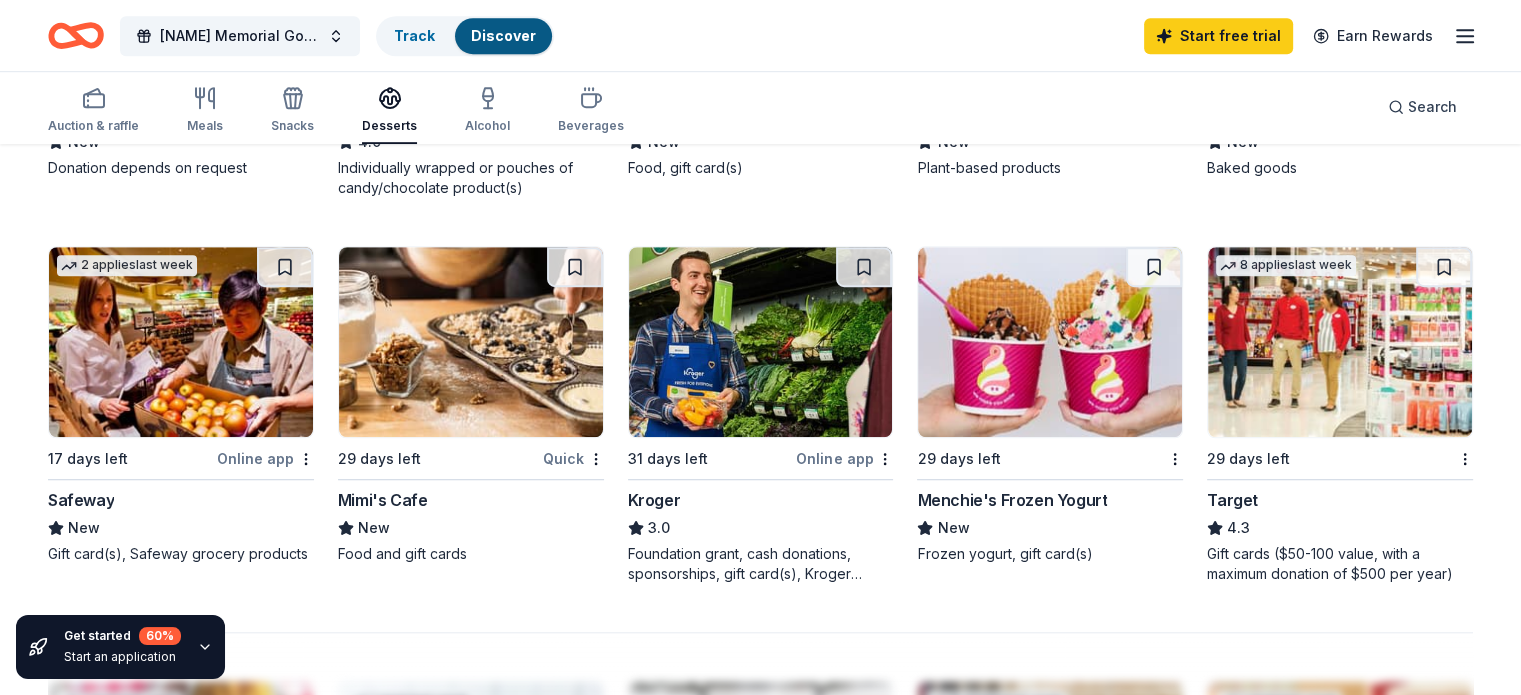 scroll, scrollTop: 1259, scrollLeft: 0, axis: vertical 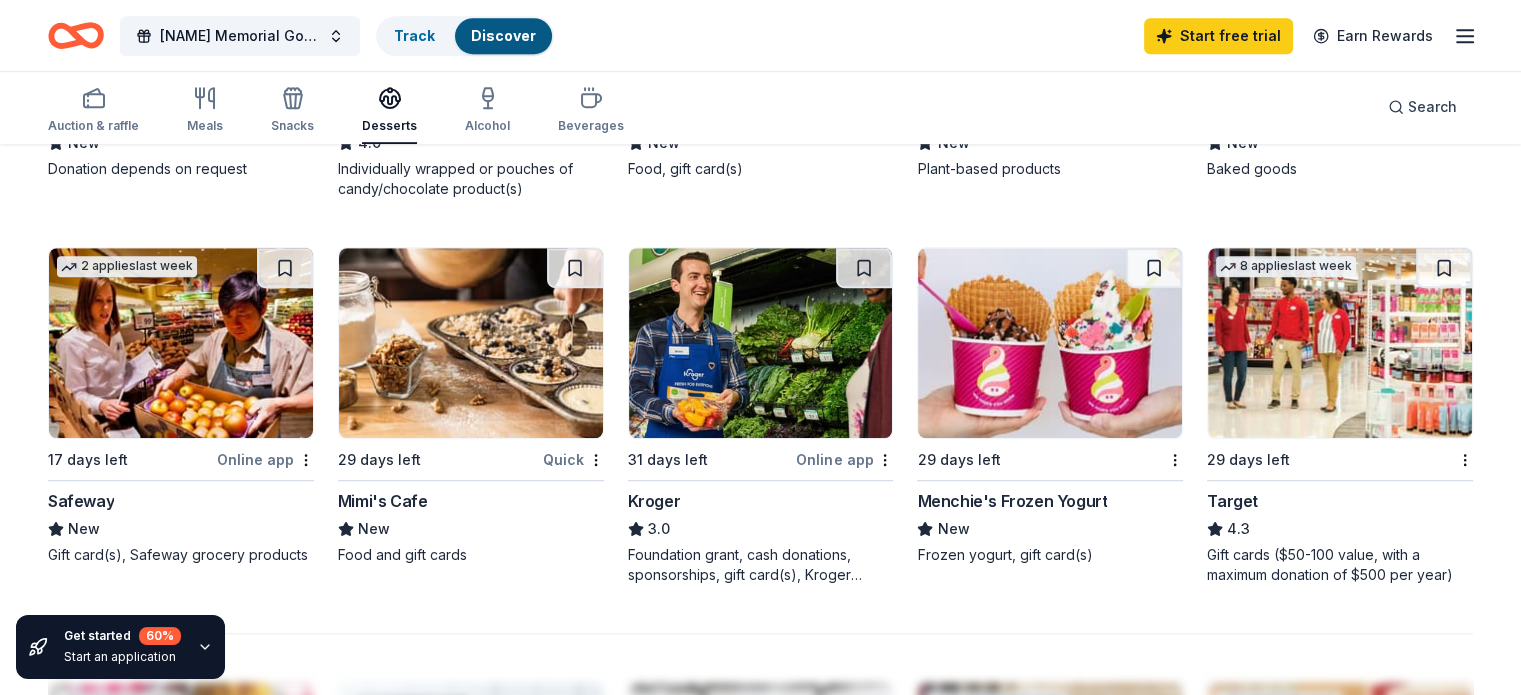 click at bounding box center (1340, 343) 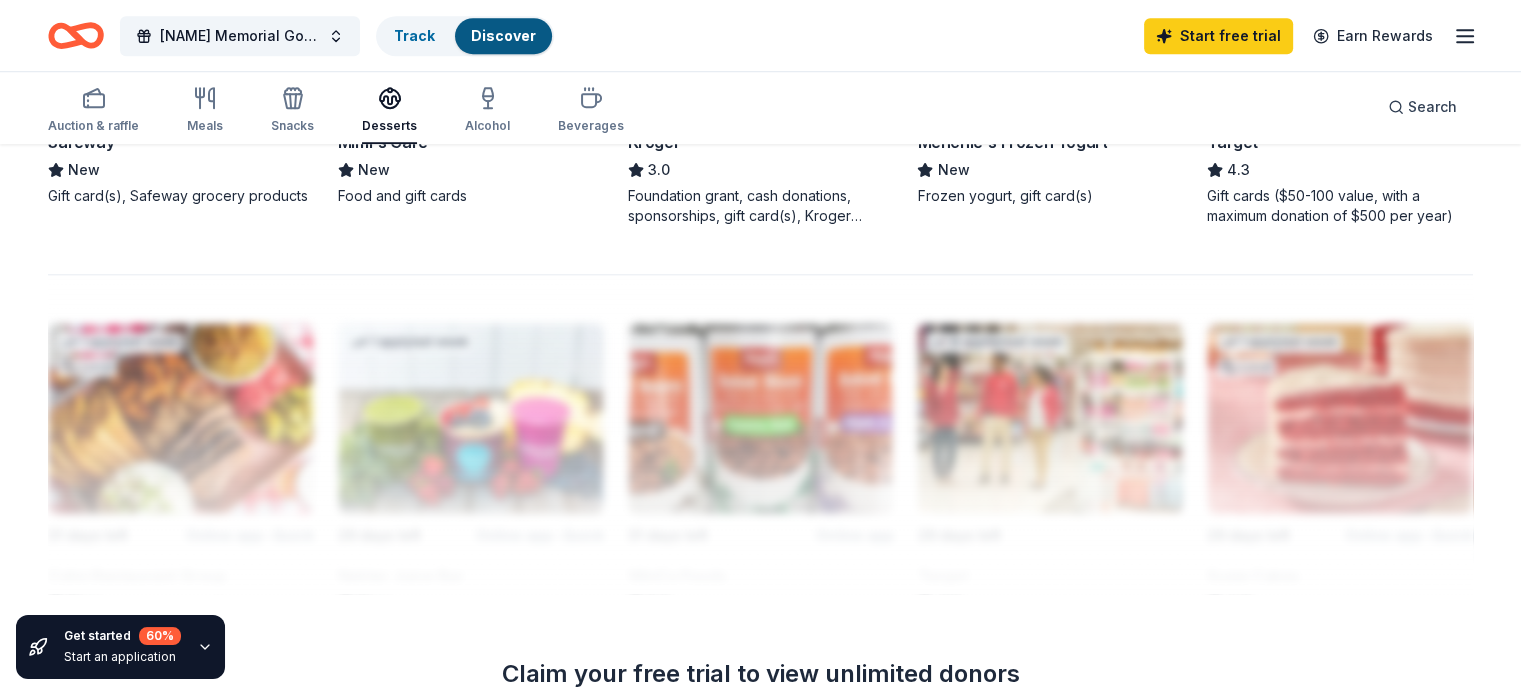 scroll, scrollTop: 1532, scrollLeft: 0, axis: vertical 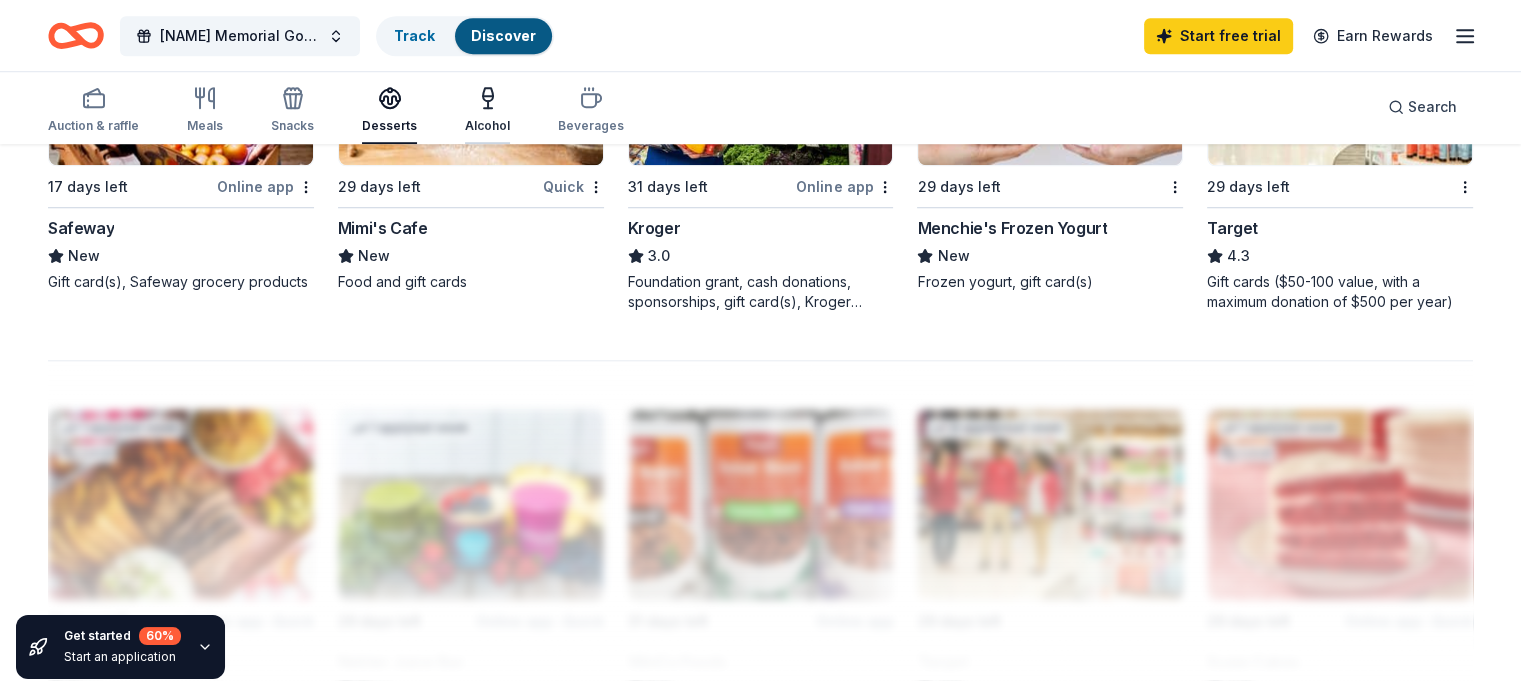 click 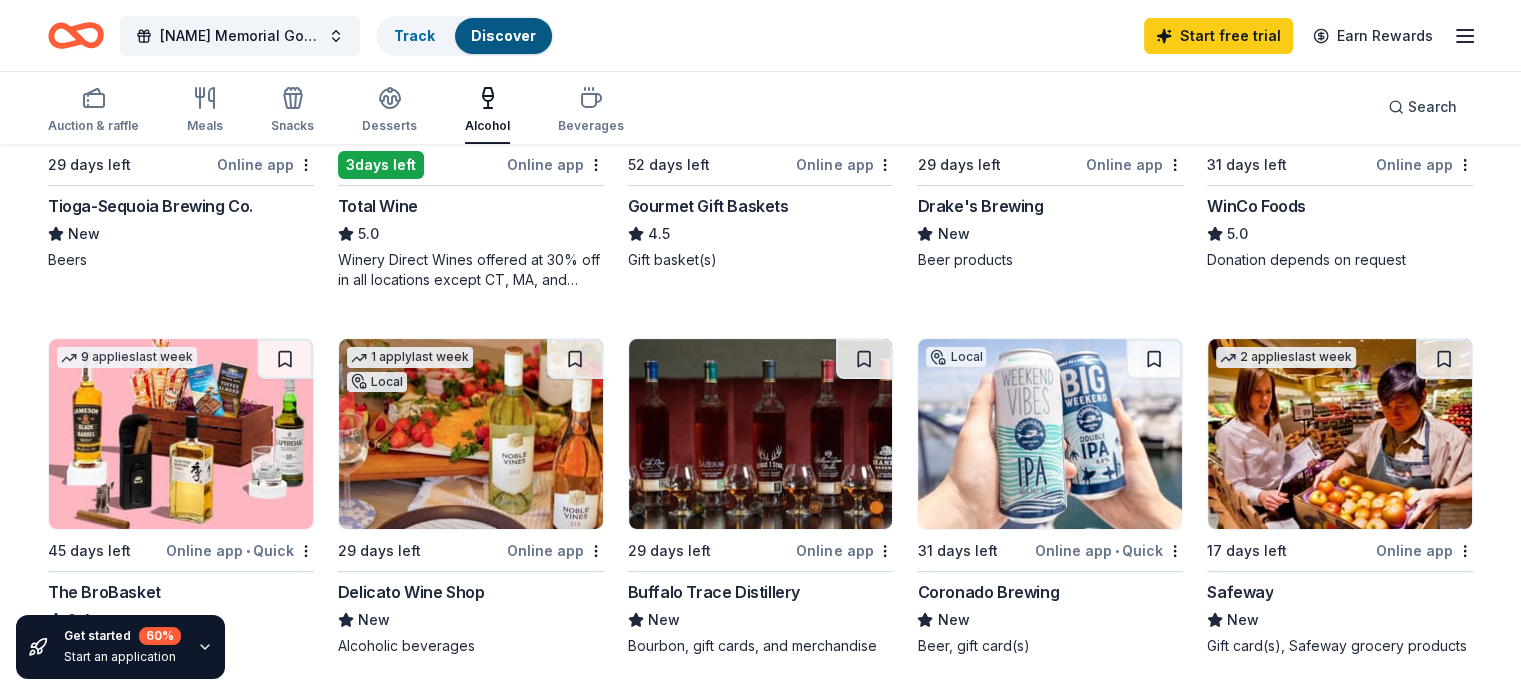 scroll, scrollTop: 430, scrollLeft: 0, axis: vertical 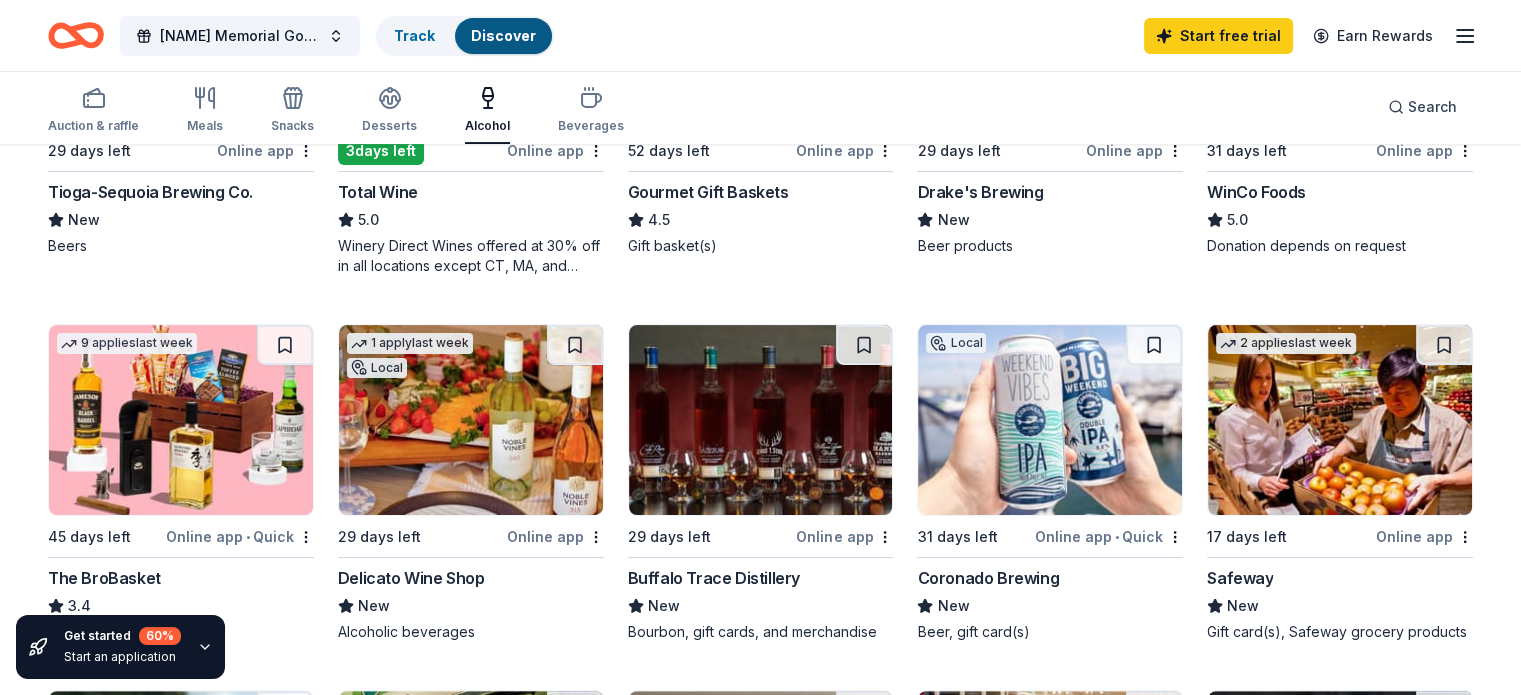 click at bounding box center [761, 420] 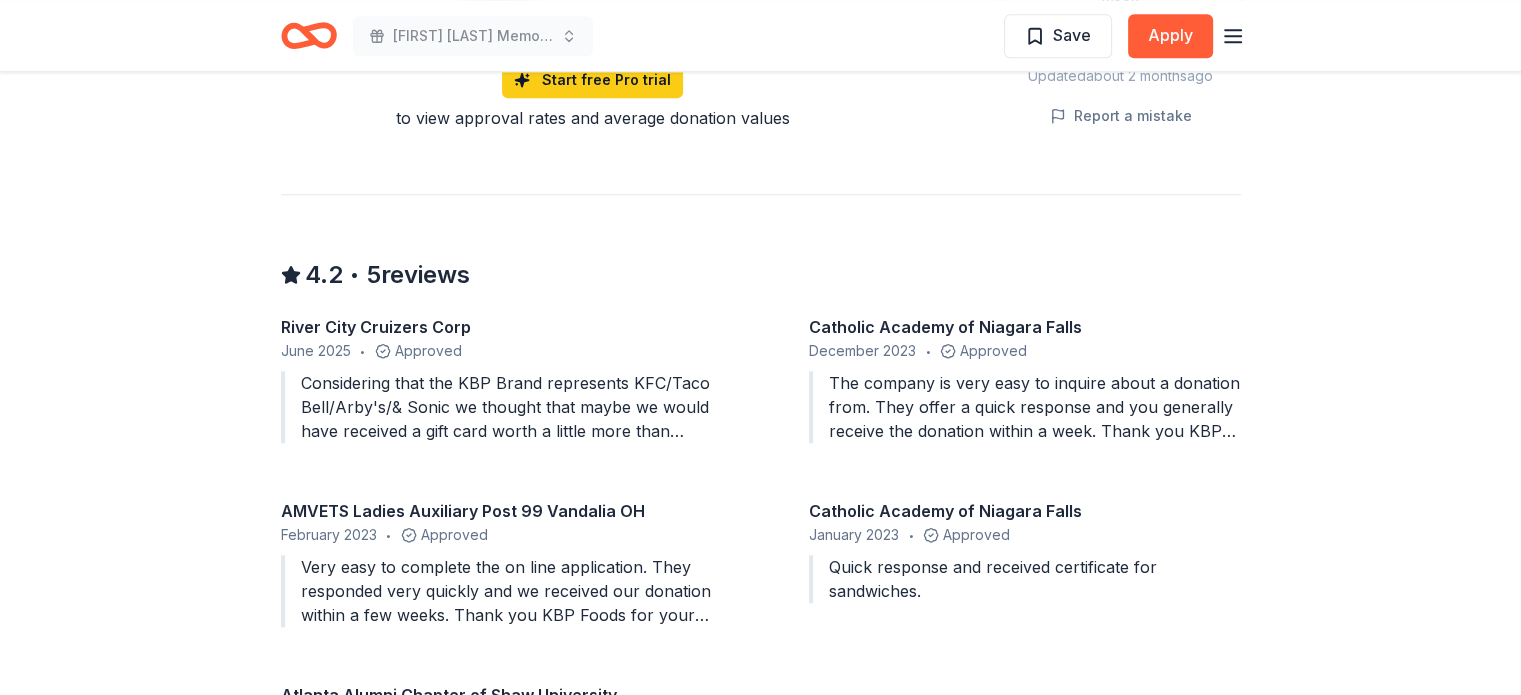 scroll, scrollTop: 1763, scrollLeft: 0, axis: vertical 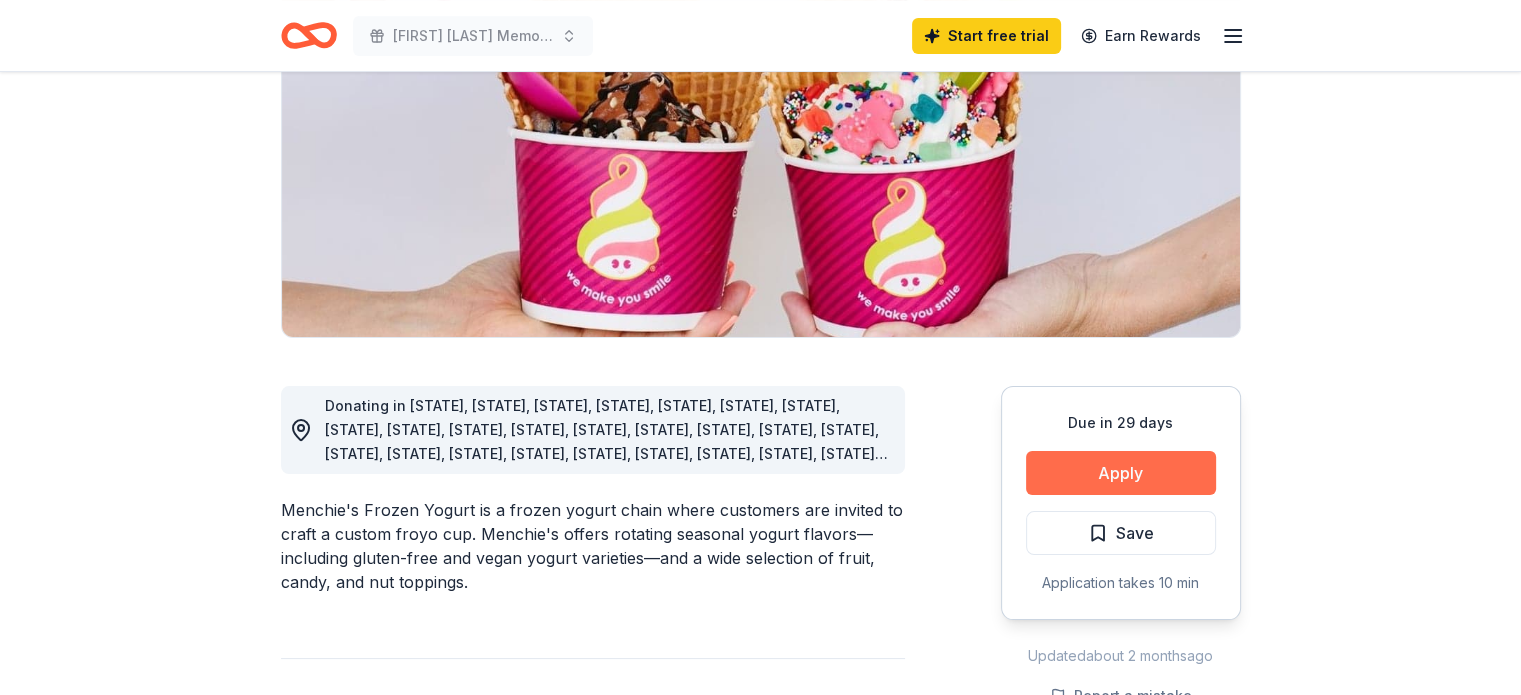 click on "Apply" at bounding box center (1121, 473) 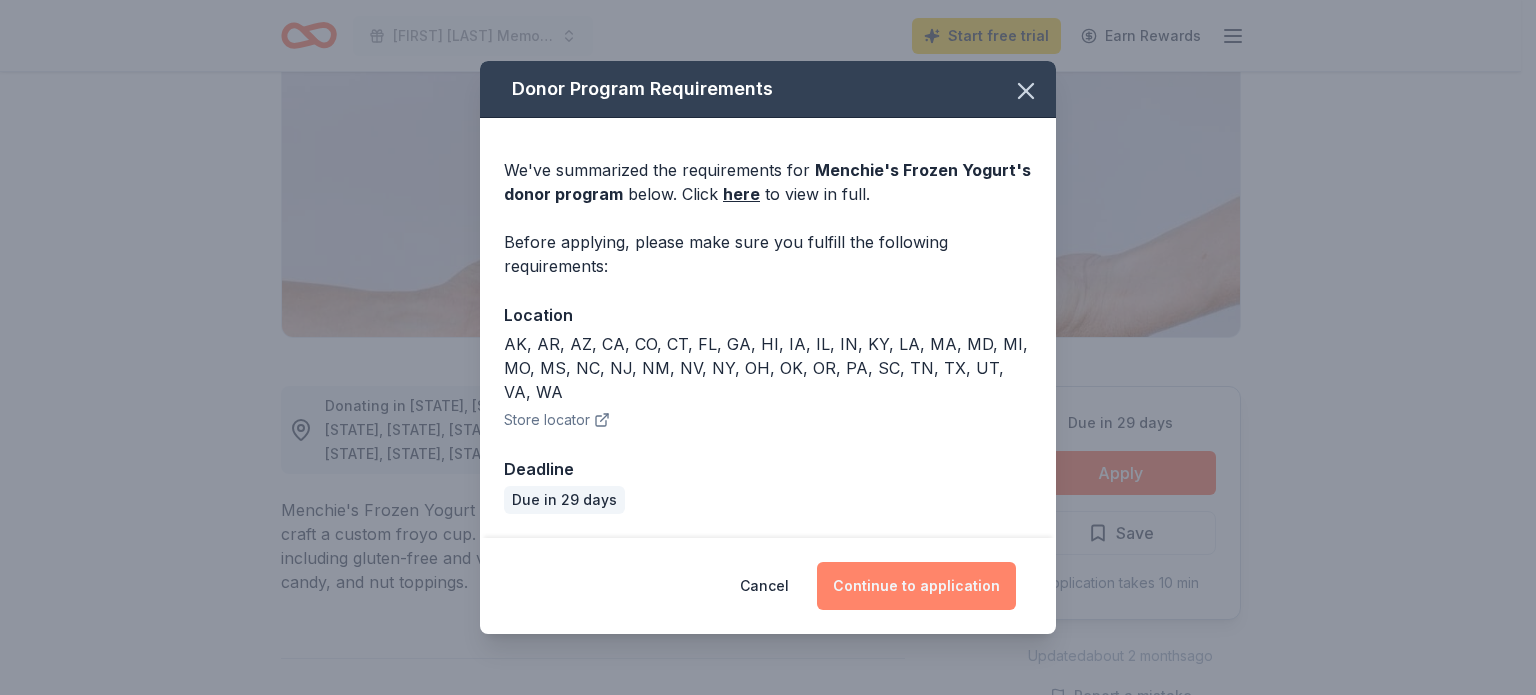 click on "Continue to application" at bounding box center [916, 586] 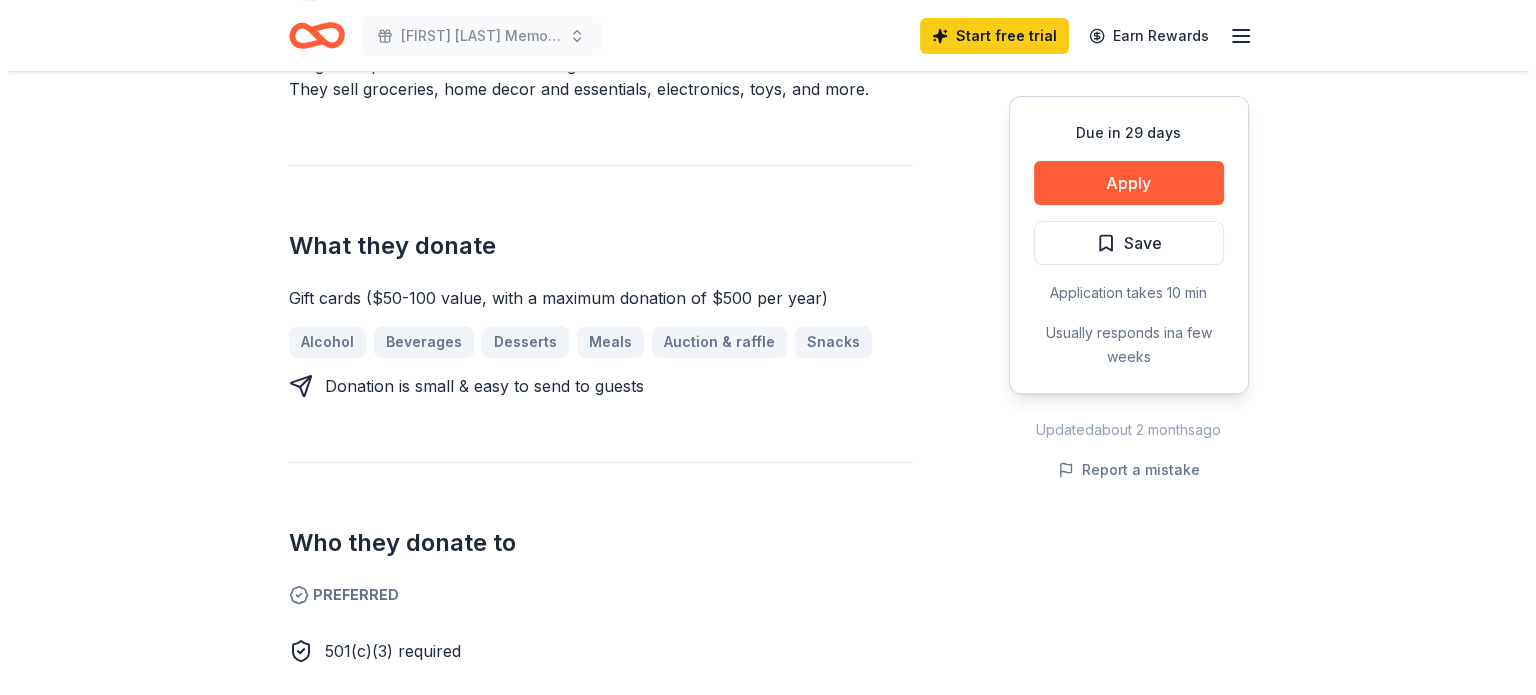 scroll, scrollTop: 676, scrollLeft: 0, axis: vertical 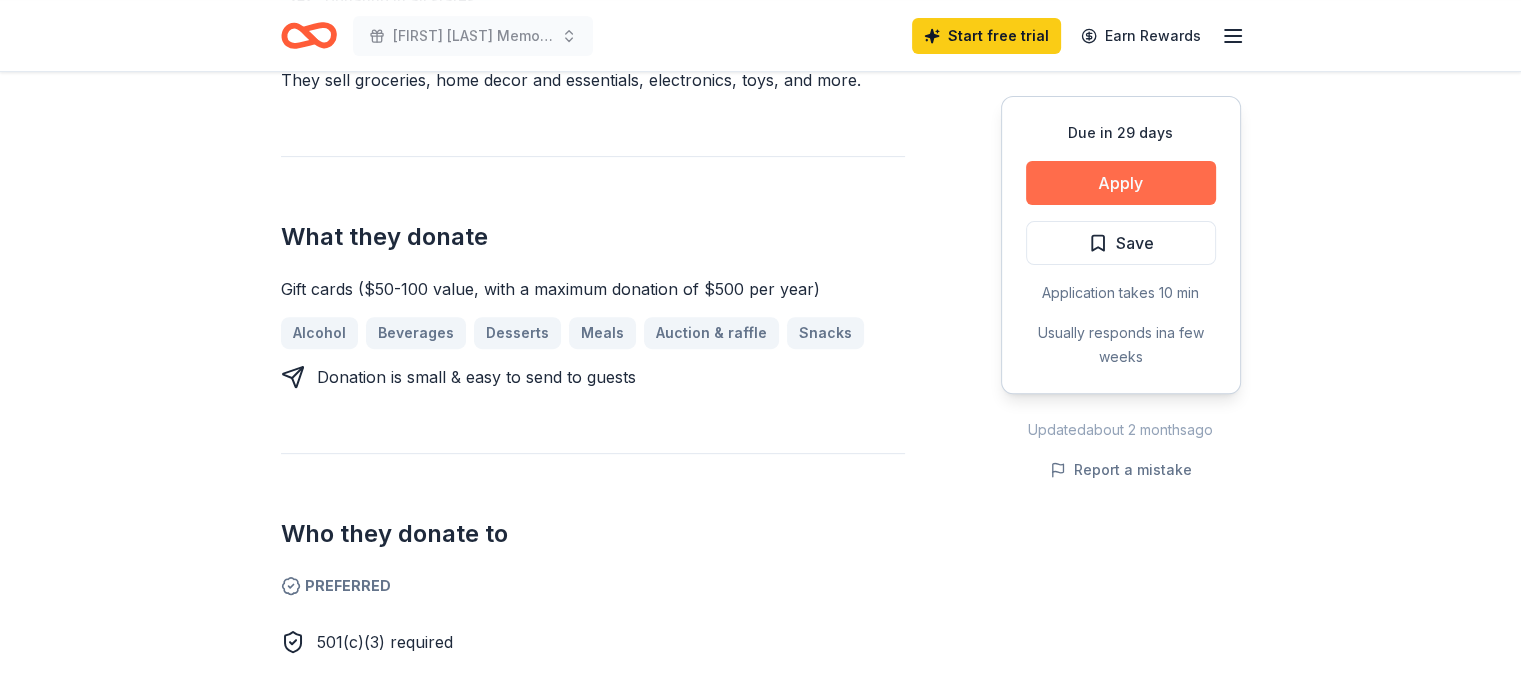 click on "Apply" at bounding box center (1121, 183) 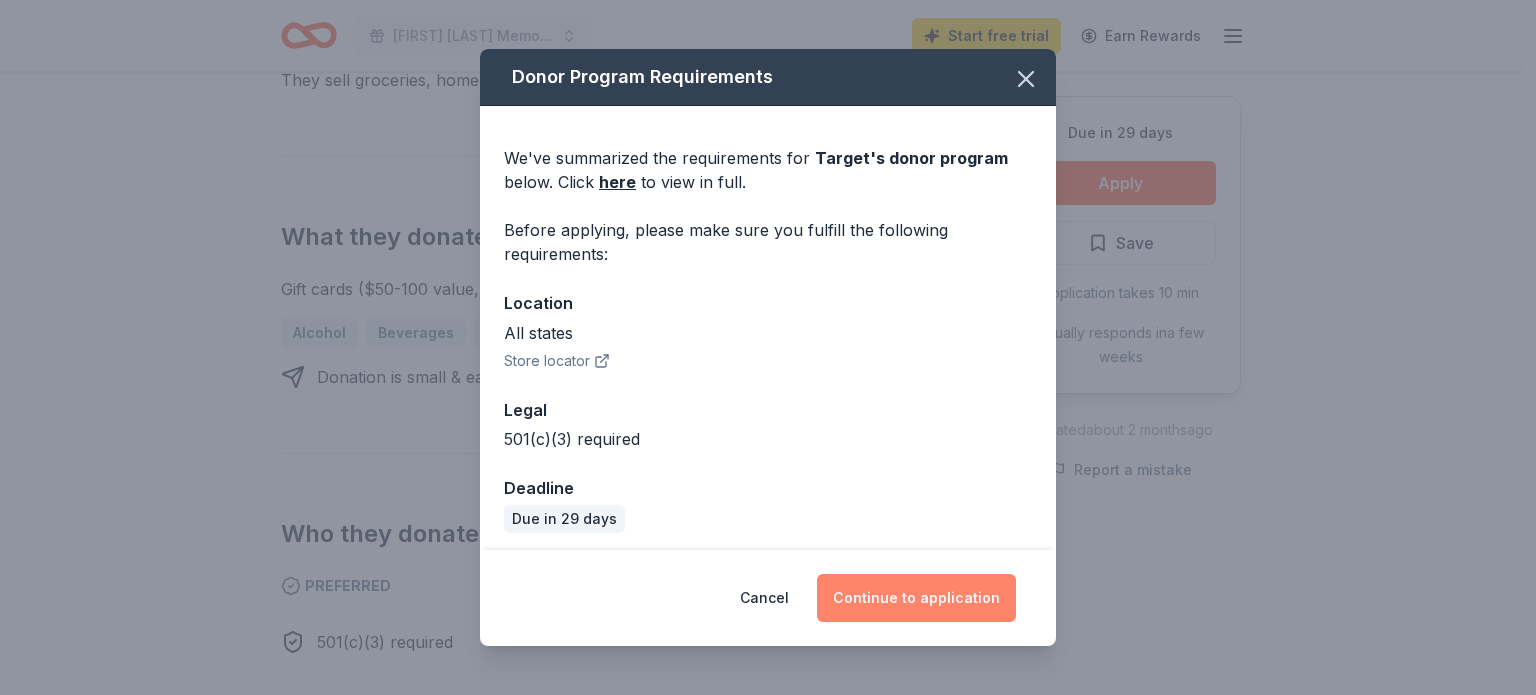 click on "Continue to application" at bounding box center (916, 598) 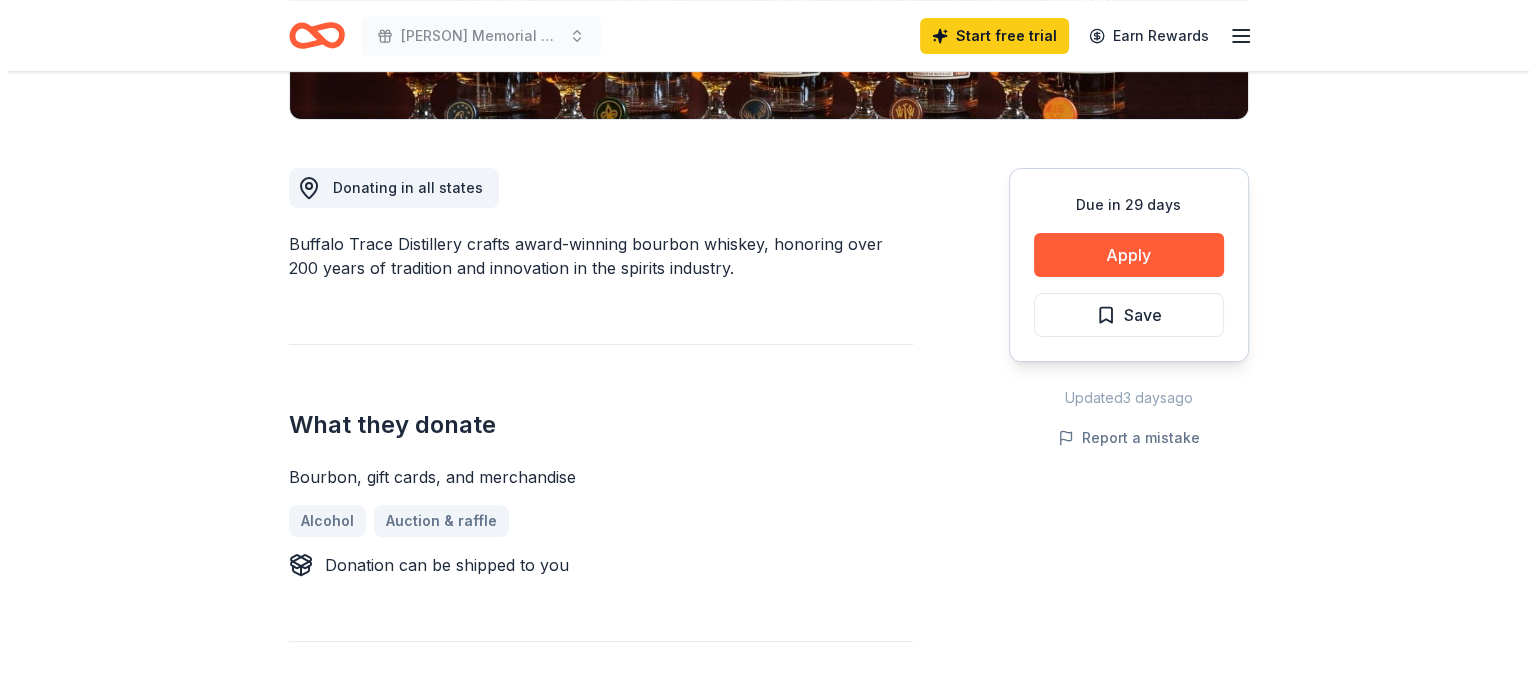 scroll, scrollTop: 499, scrollLeft: 0, axis: vertical 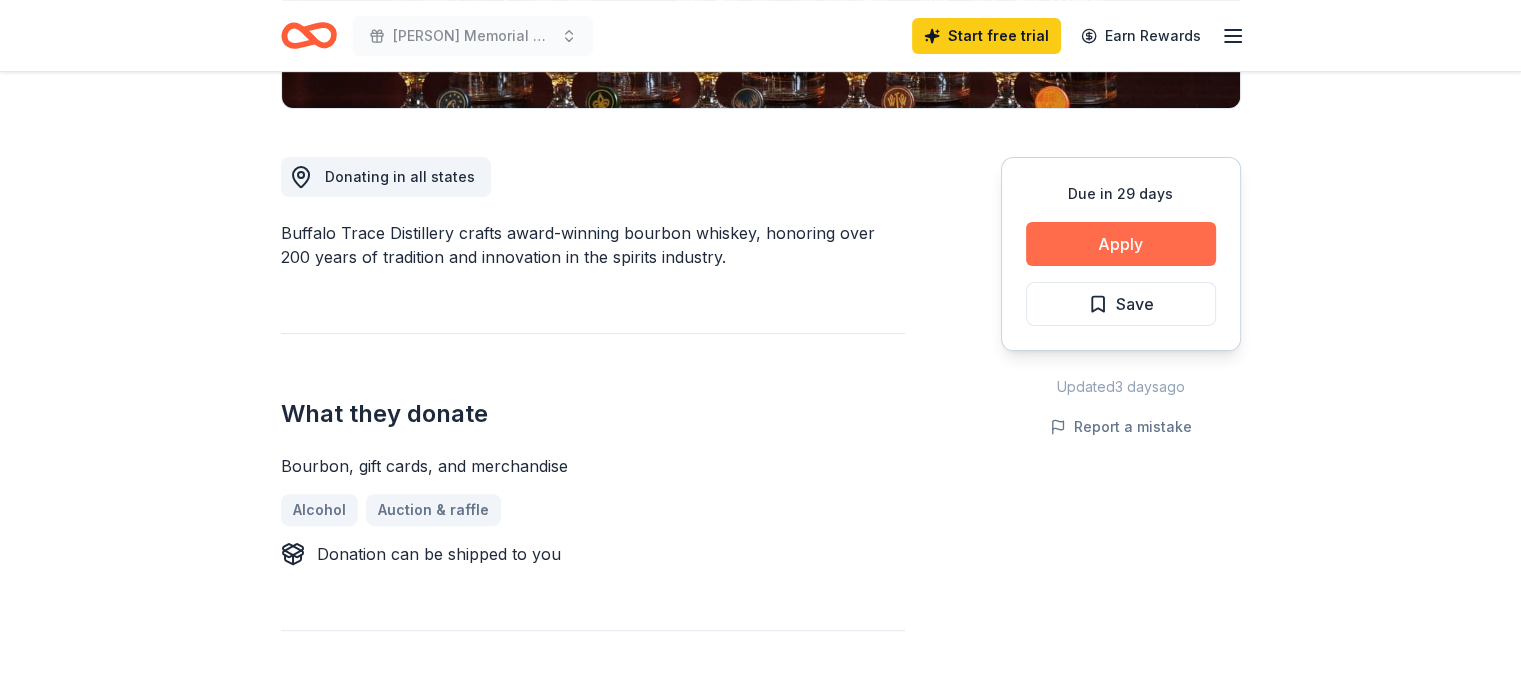 click on "Apply" at bounding box center (1121, 244) 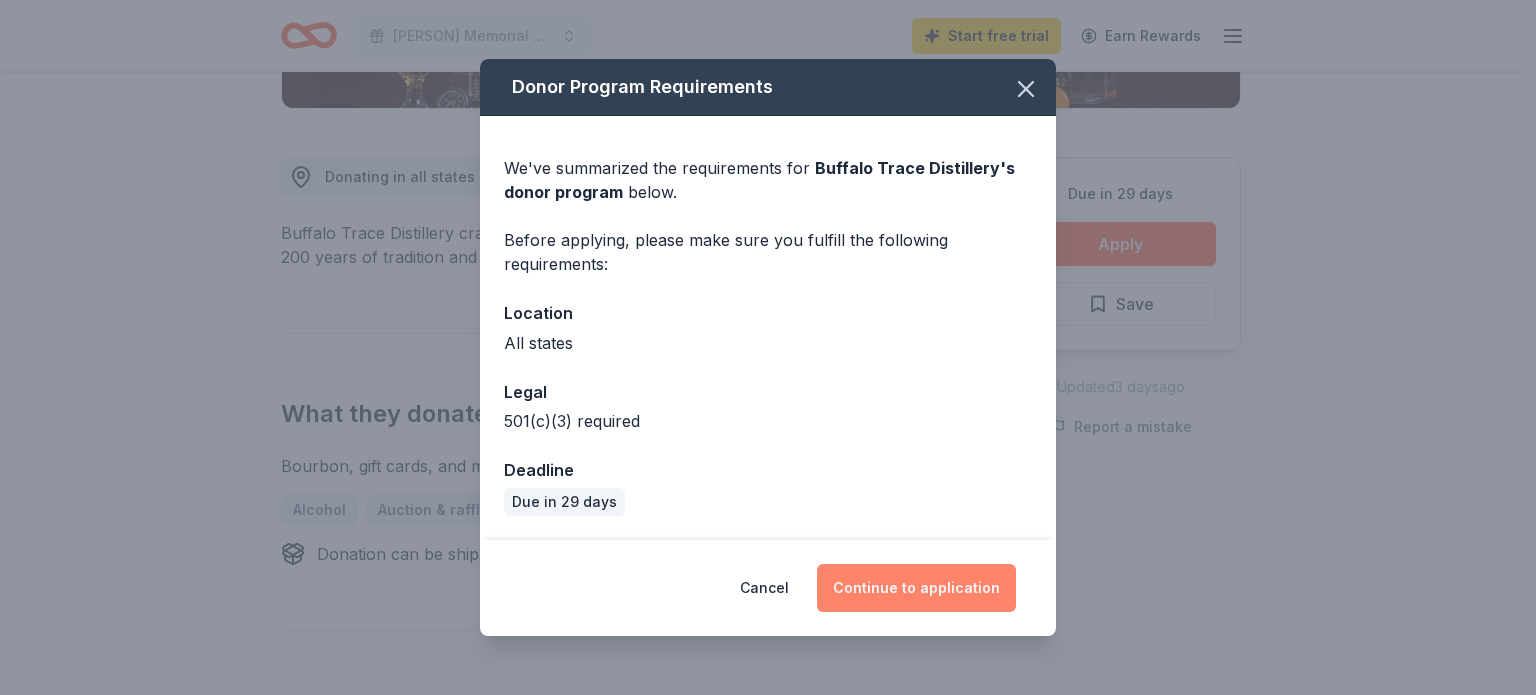 click on "Continue to application" at bounding box center (916, 588) 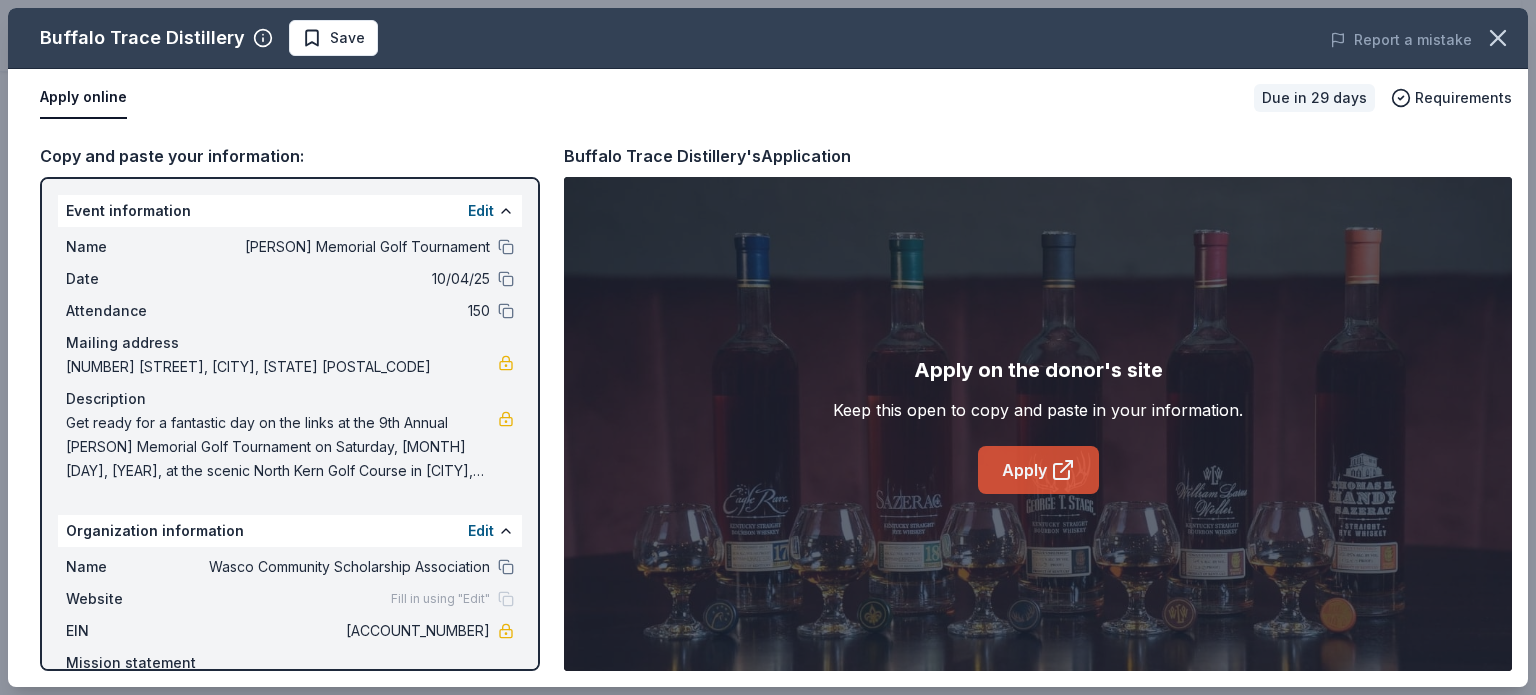 click 